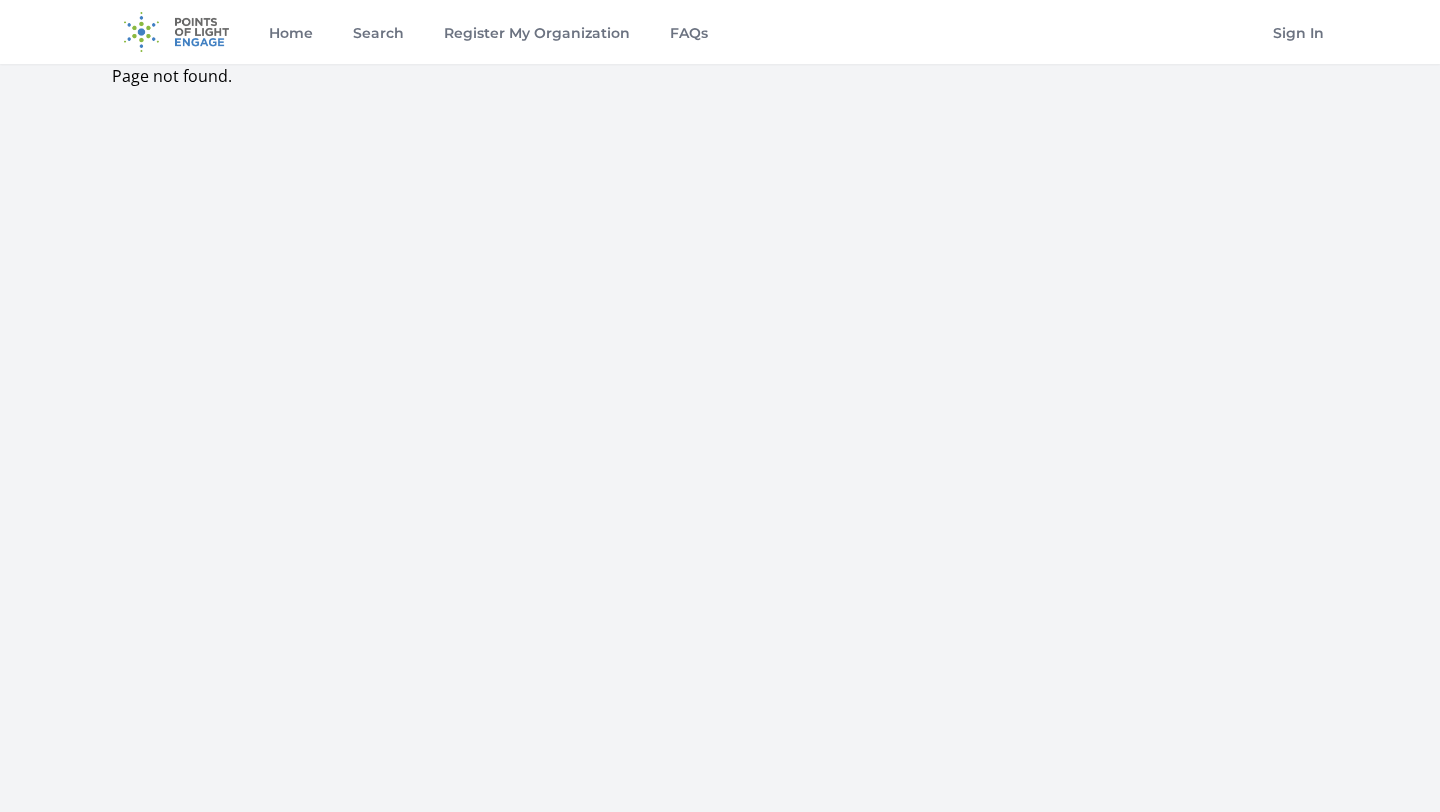 scroll, scrollTop: 0, scrollLeft: 0, axis: both 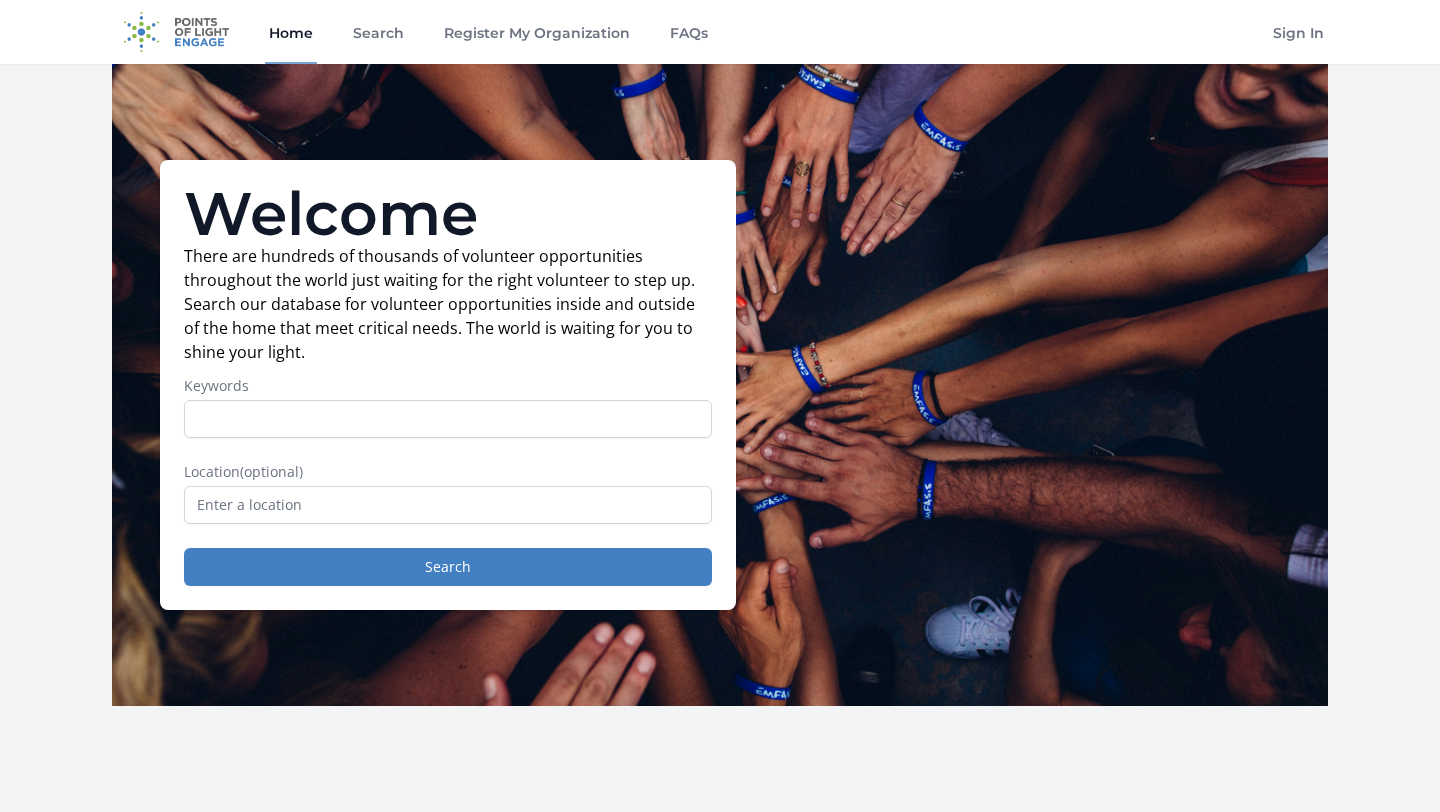click on "Keywords" at bounding box center [448, 407] 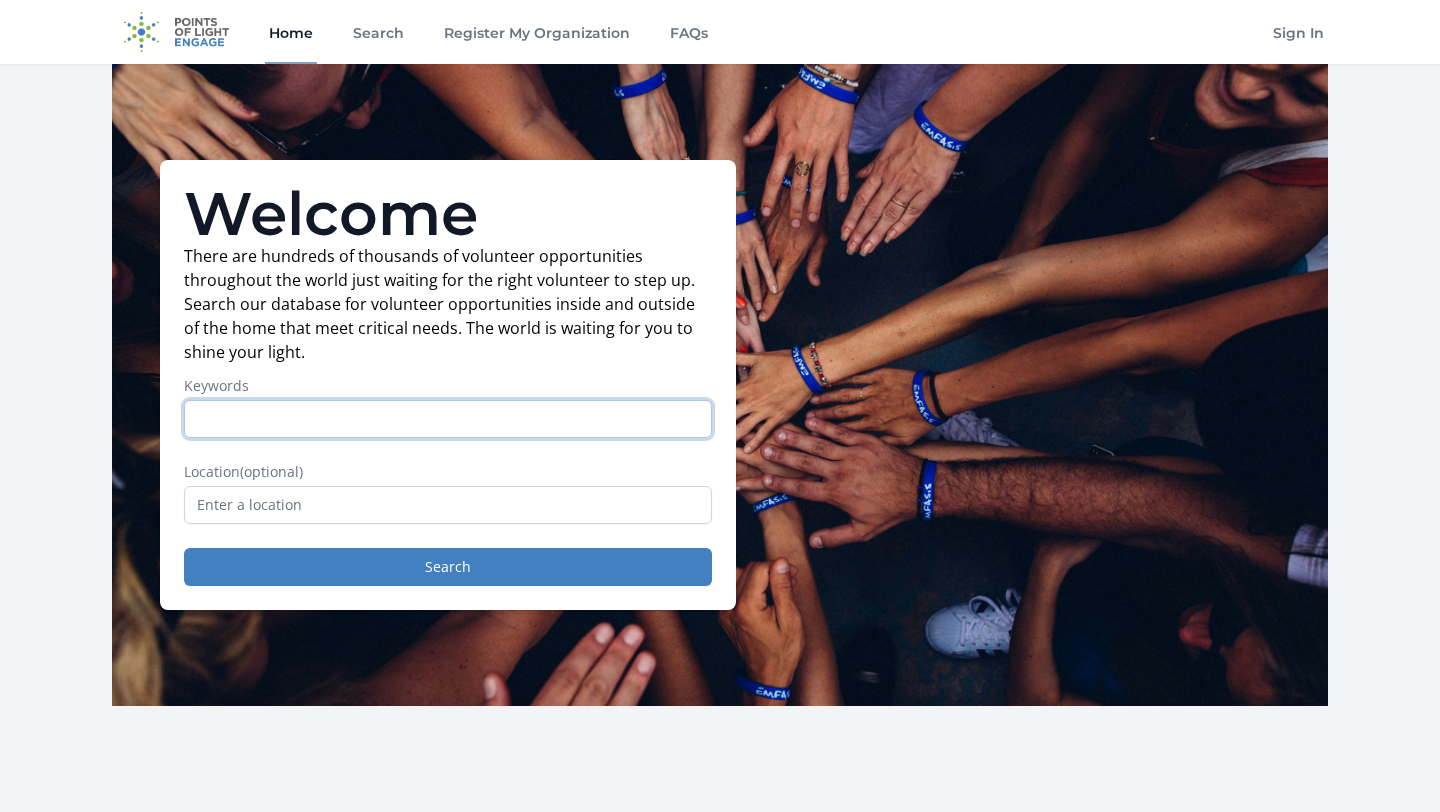 click on "Keywords" at bounding box center (448, 419) 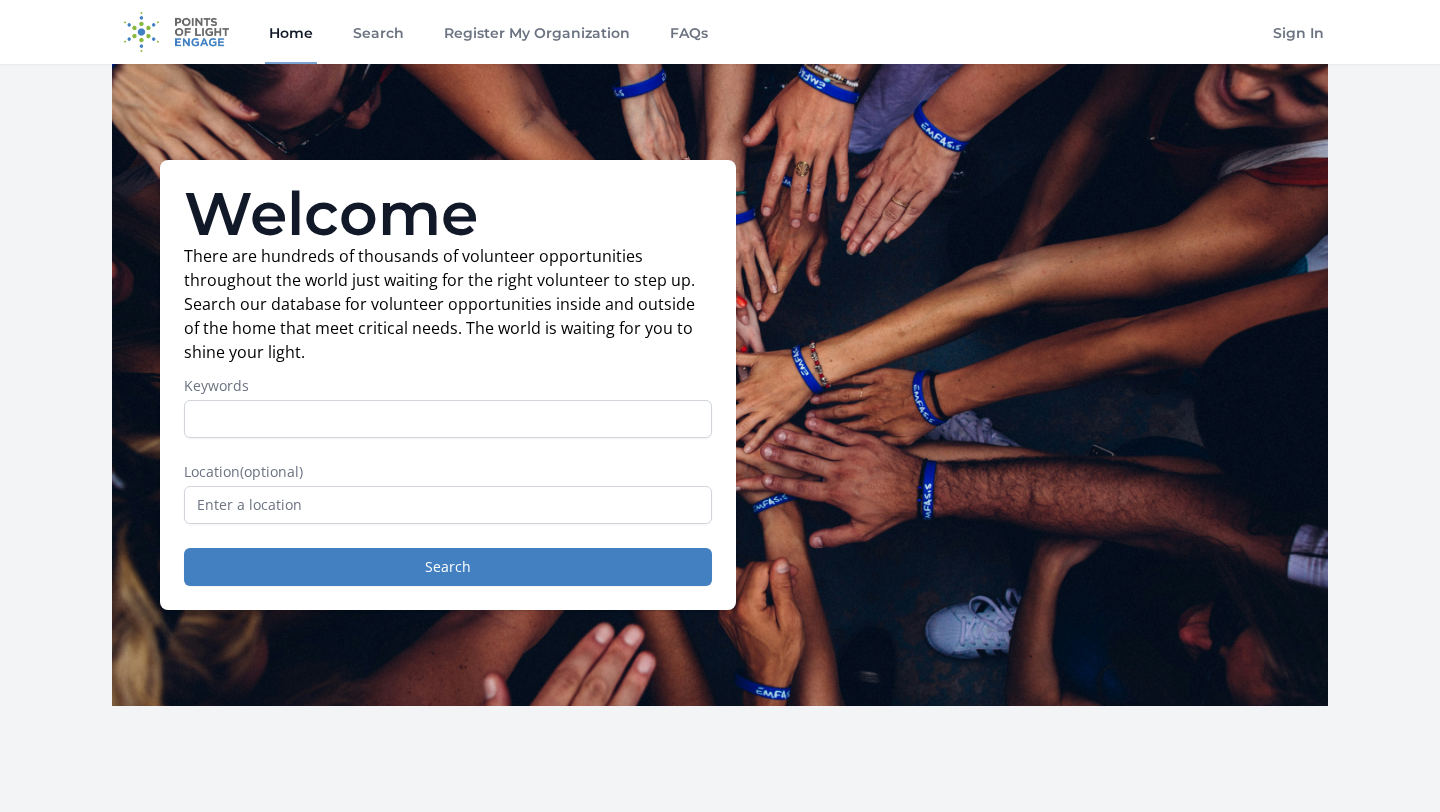 click on "There are hundreds of thousands of volunteer opportunities throughout the world just waiting for the right volunteer to step up. Search our database for volunteer opportunities inside and outside of the home that meet critical needs. The world is waiting for you to shine your light." at bounding box center [448, 304] 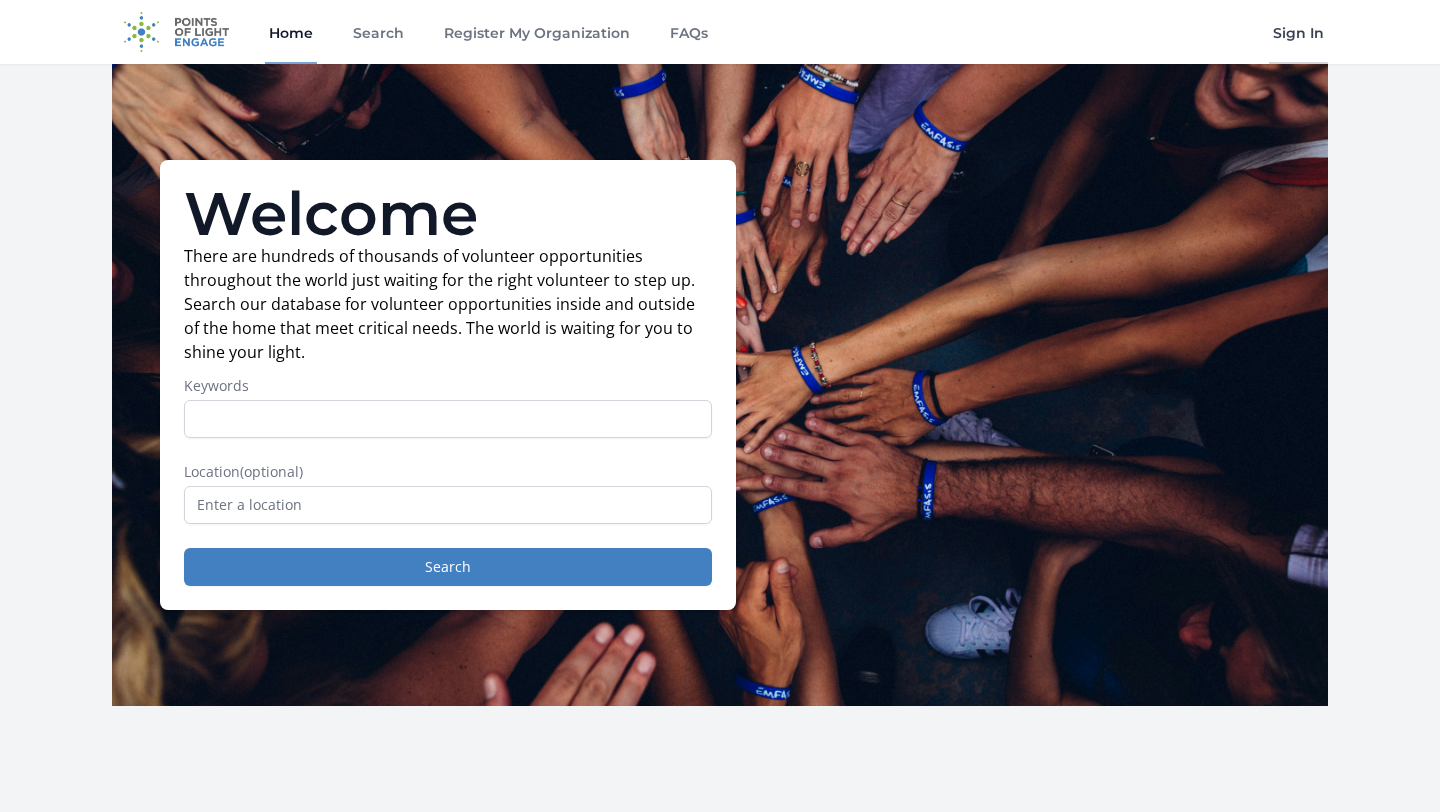click on "Sign In" at bounding box center [1298, 32] 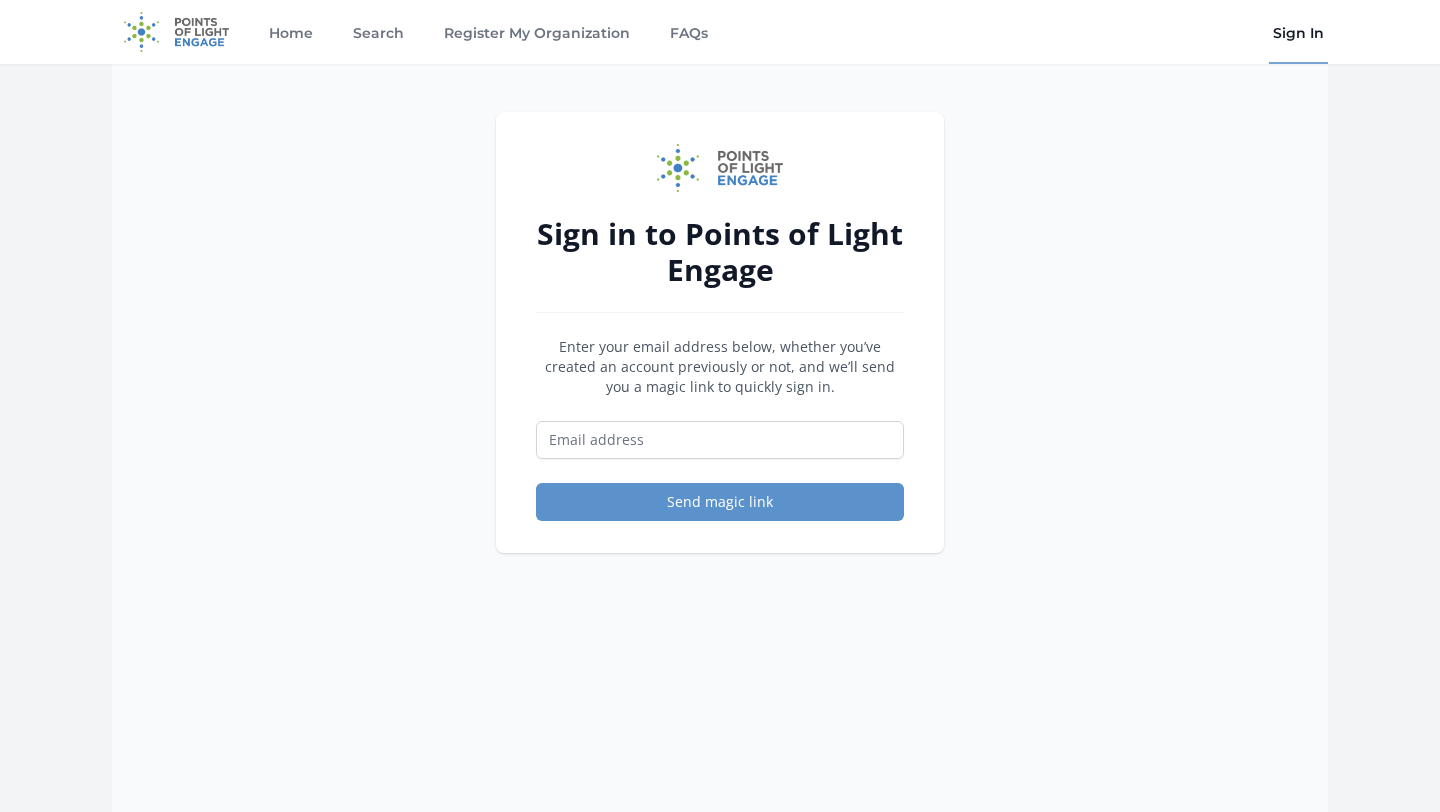 scroll, scrollTop: 0, scrollLeft: 0, axis: both 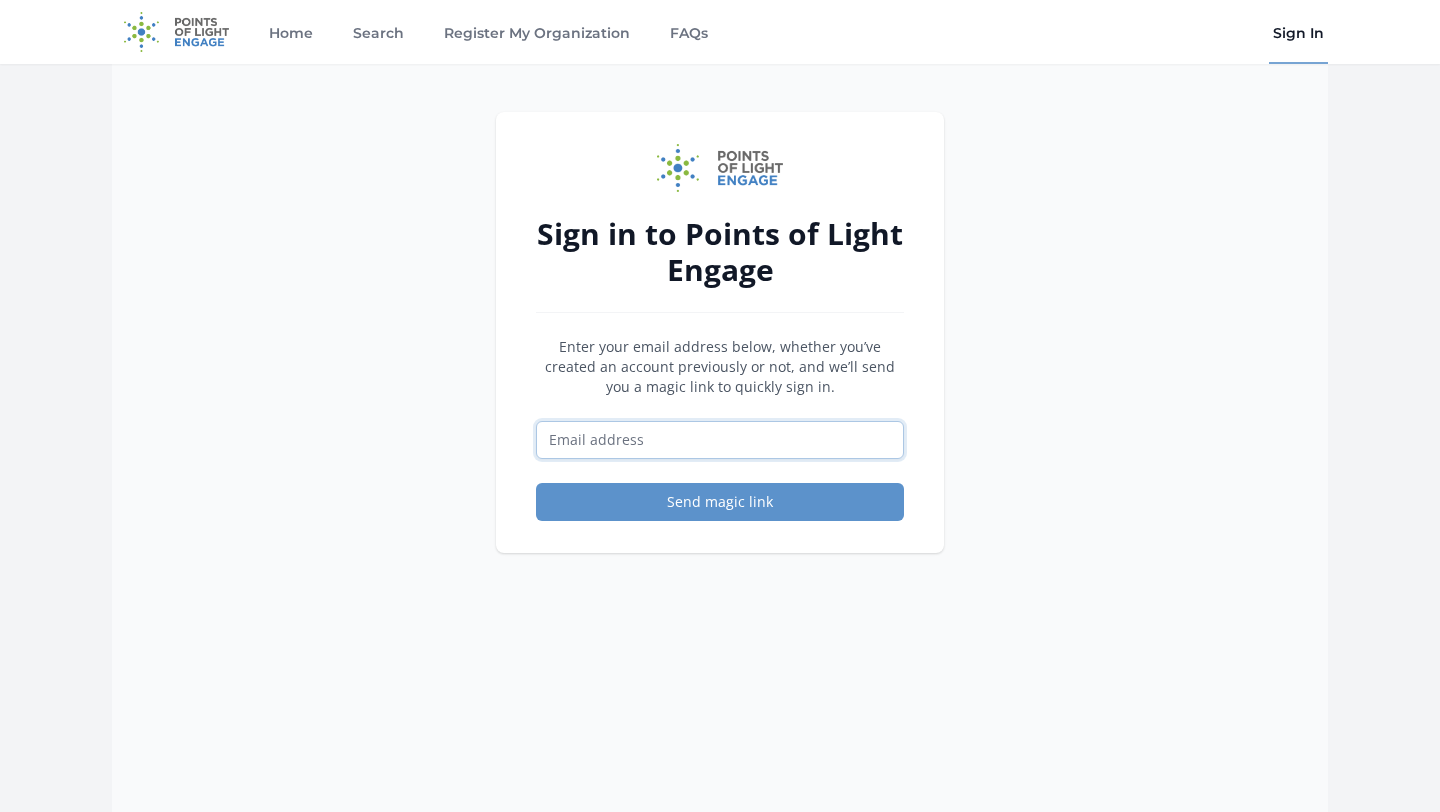 click at bounding box center [720, 440] 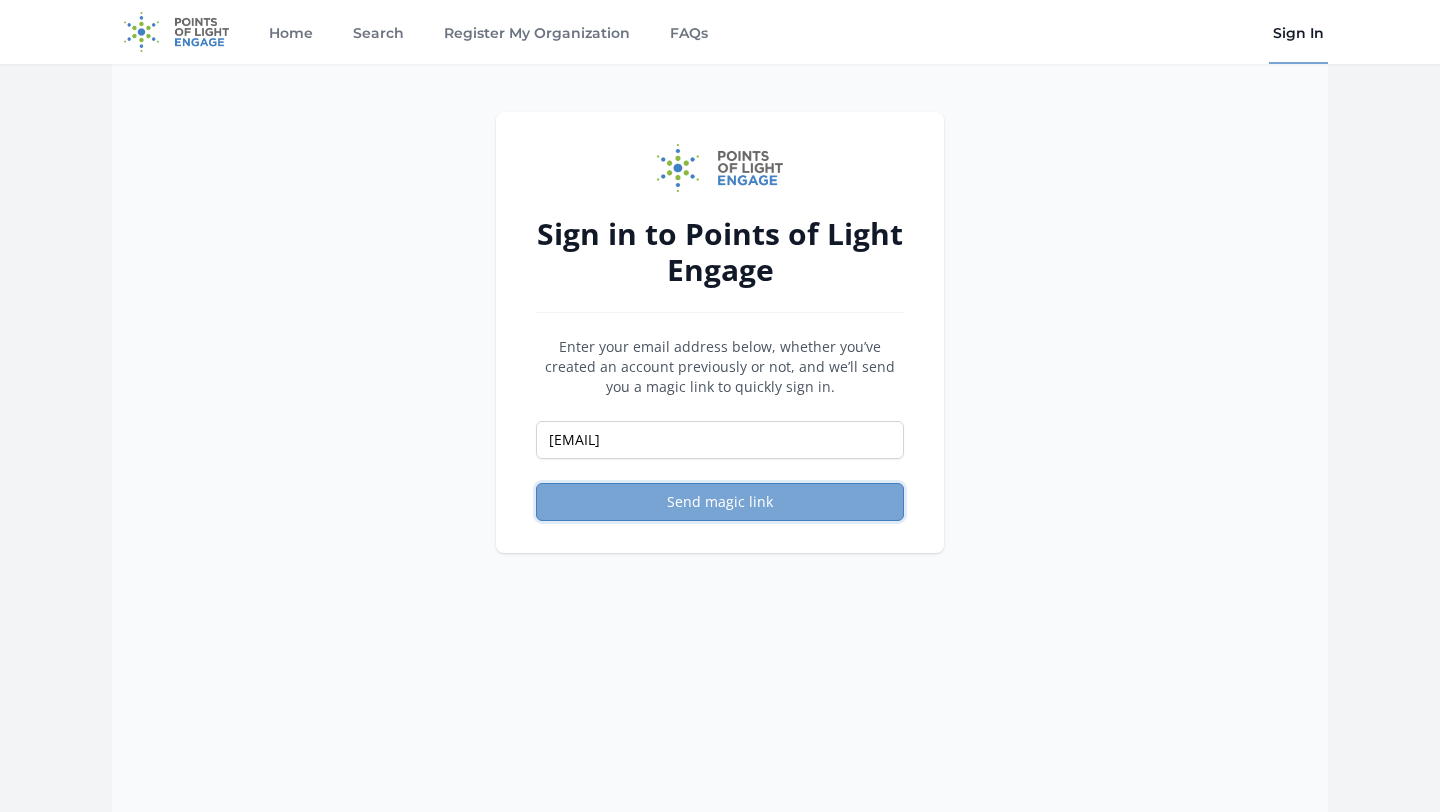 click on "Send magic link" at bounding box center [720, 502] 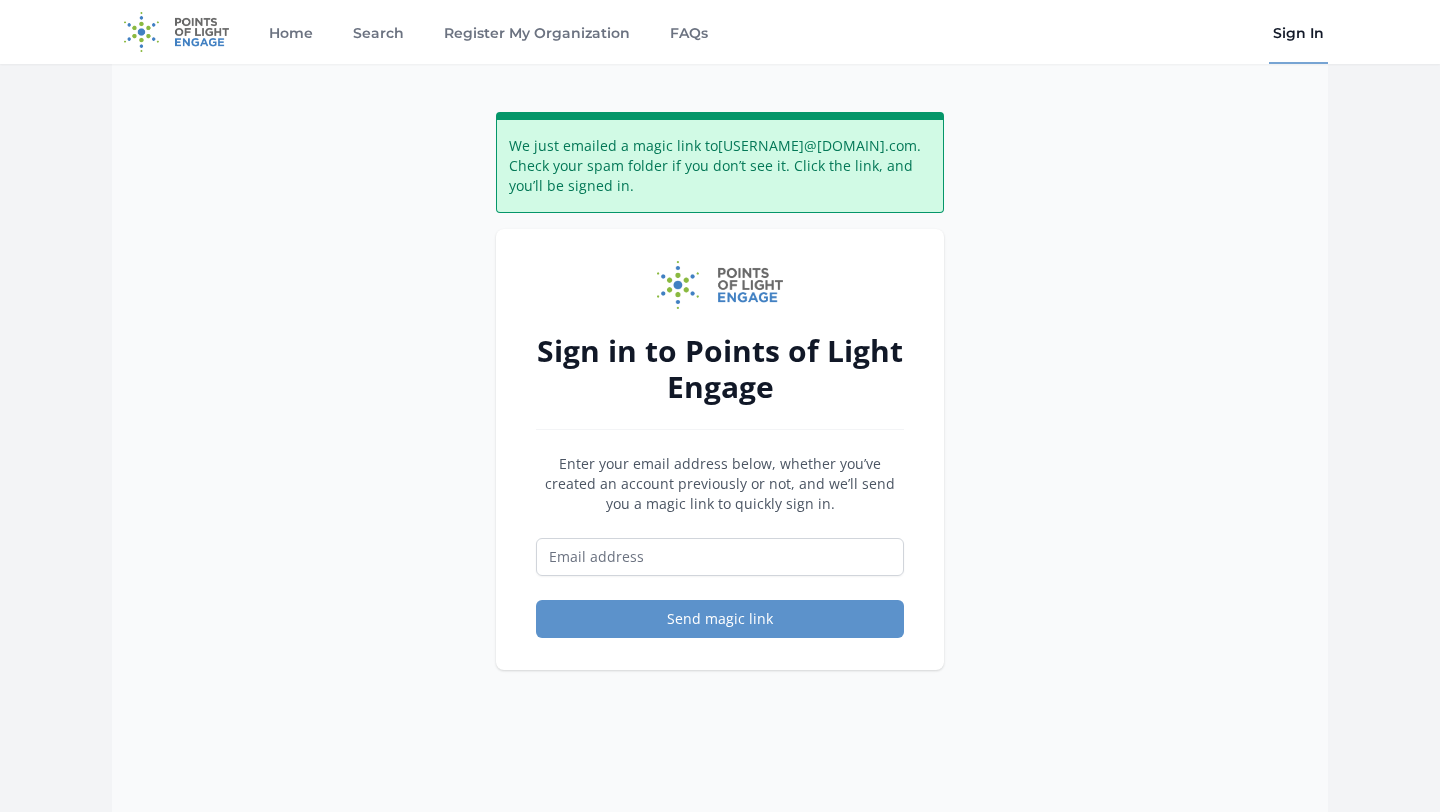 scroll, scrollTop: 0, scrollLeft: 0, axis: both 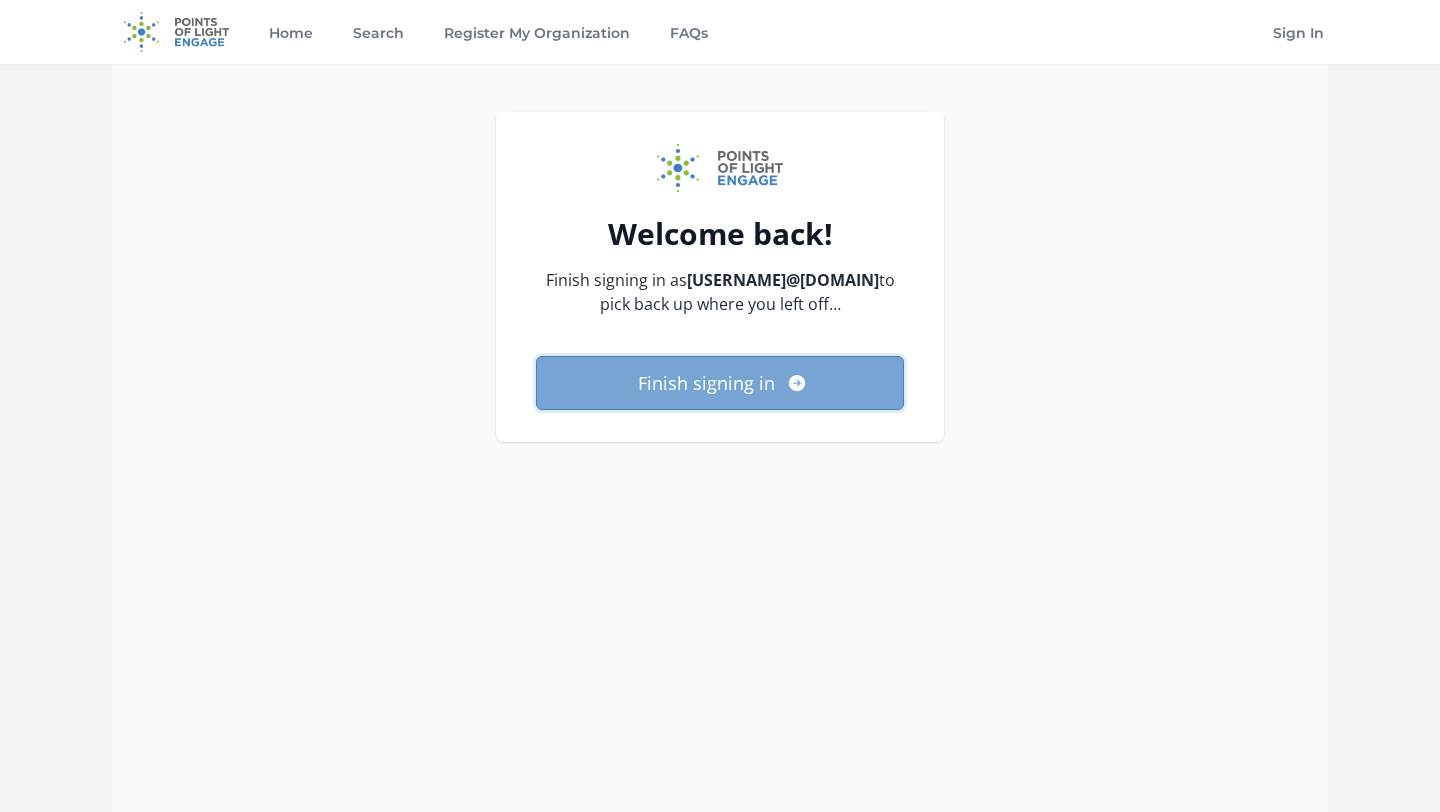 click on "Finish signing in" at bounding box center (720, 383) 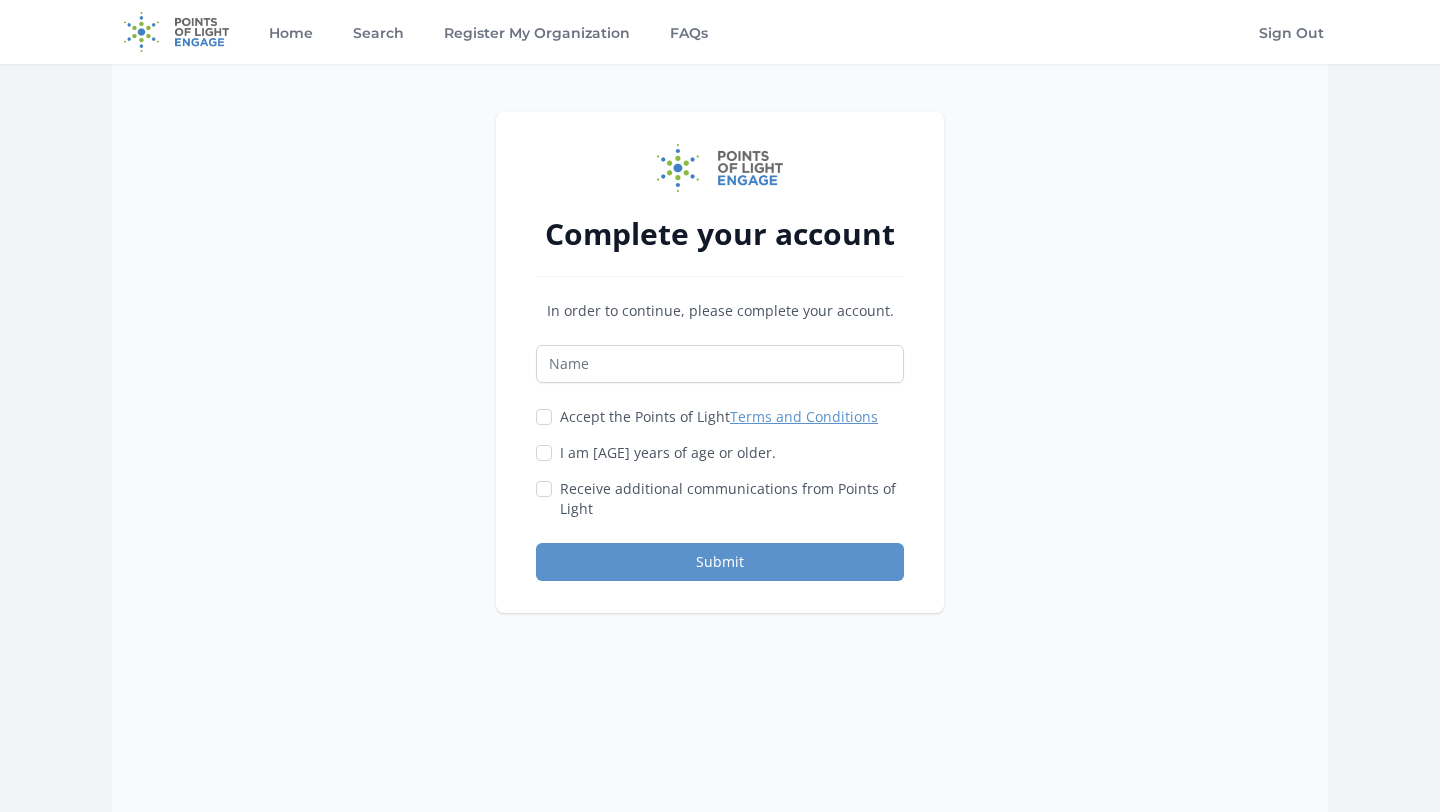 scroll, scrollTop: 0, scrollLeft: 0, axis: both 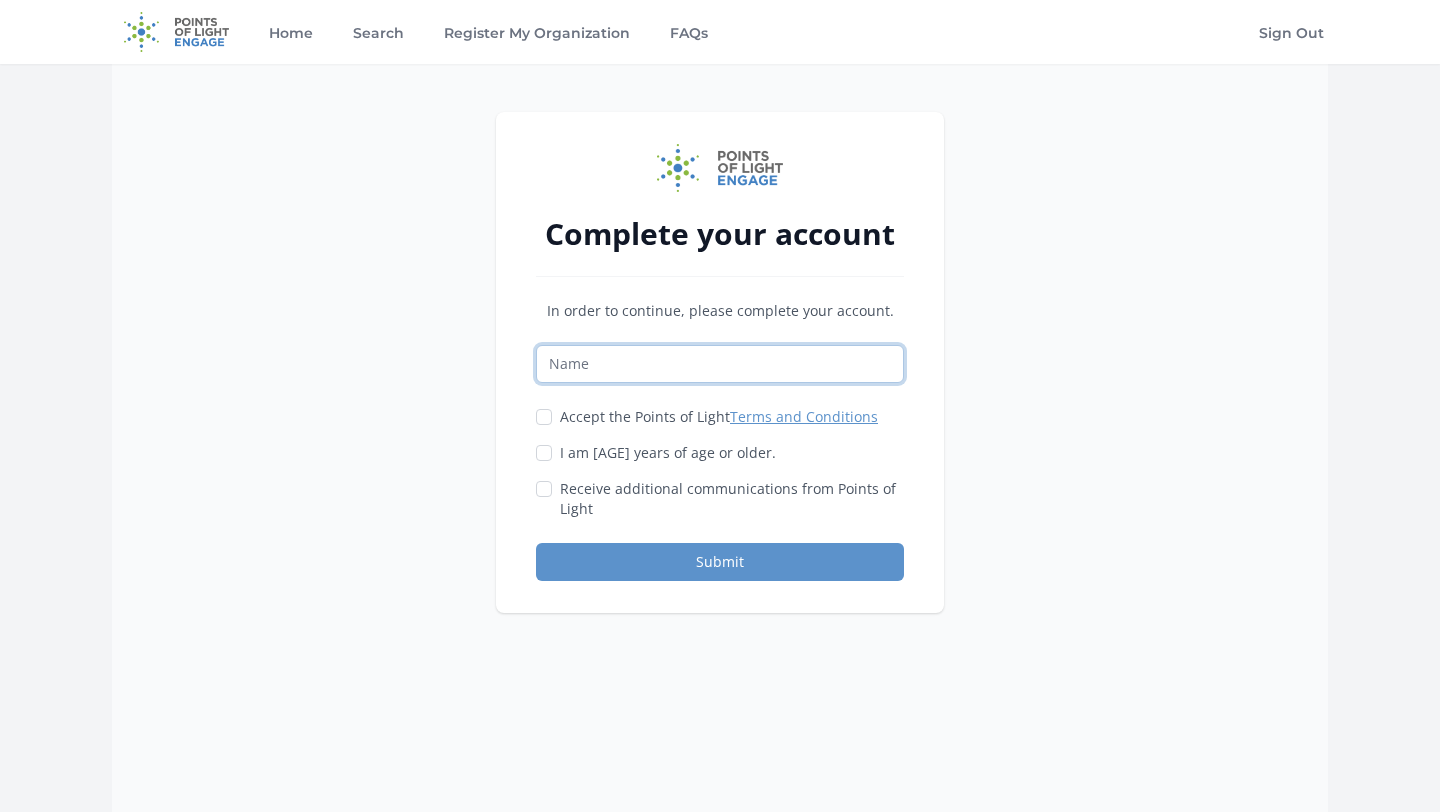 click at bounding box center [720, 364] 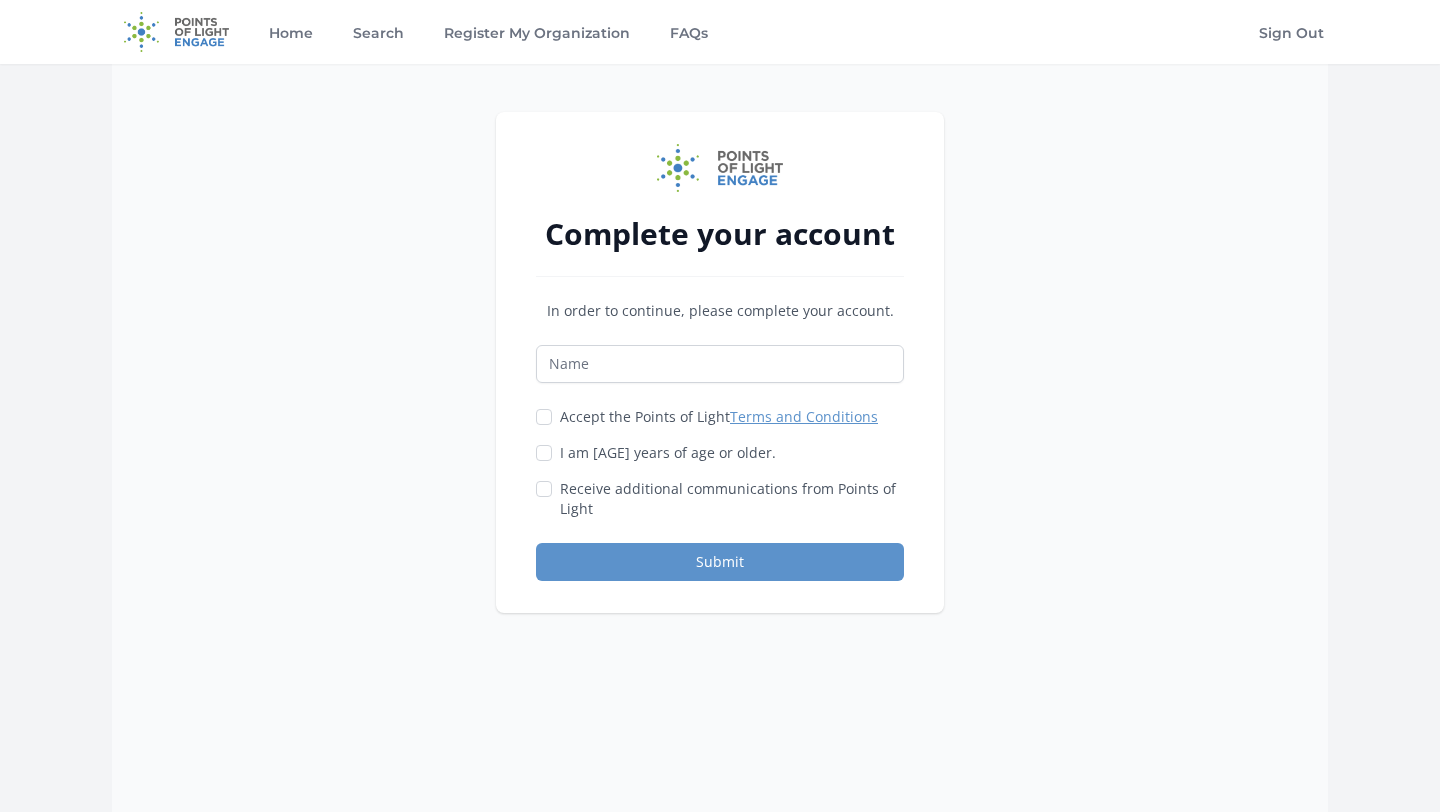 click on "Complete your account
In order to continue, please complete your account.
Accept the Points of Light  Terms and Conditions" at bounding box center (720, 470) 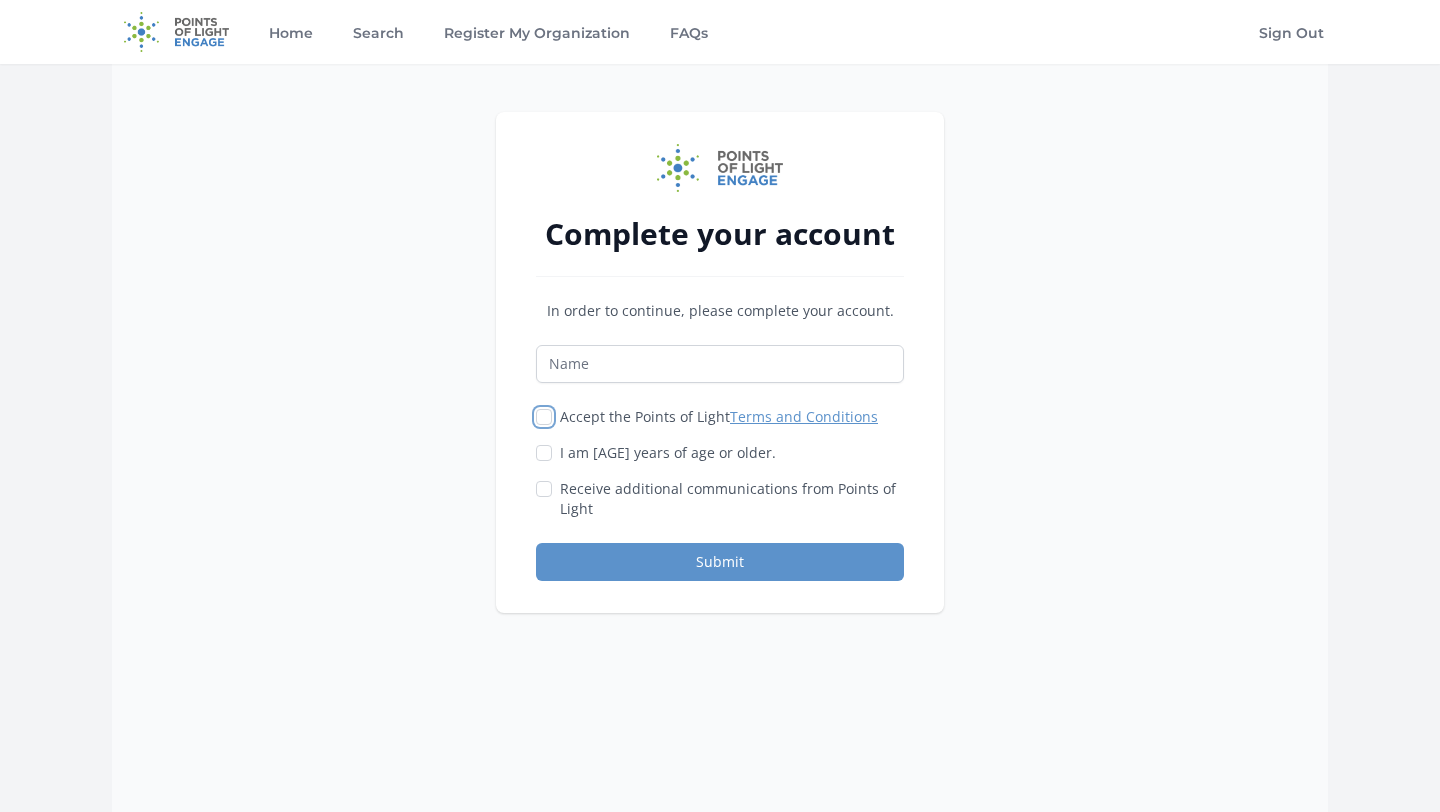 click on "Accept the Points of Light  Terms and Conditions" at bounding box center [544, 417] 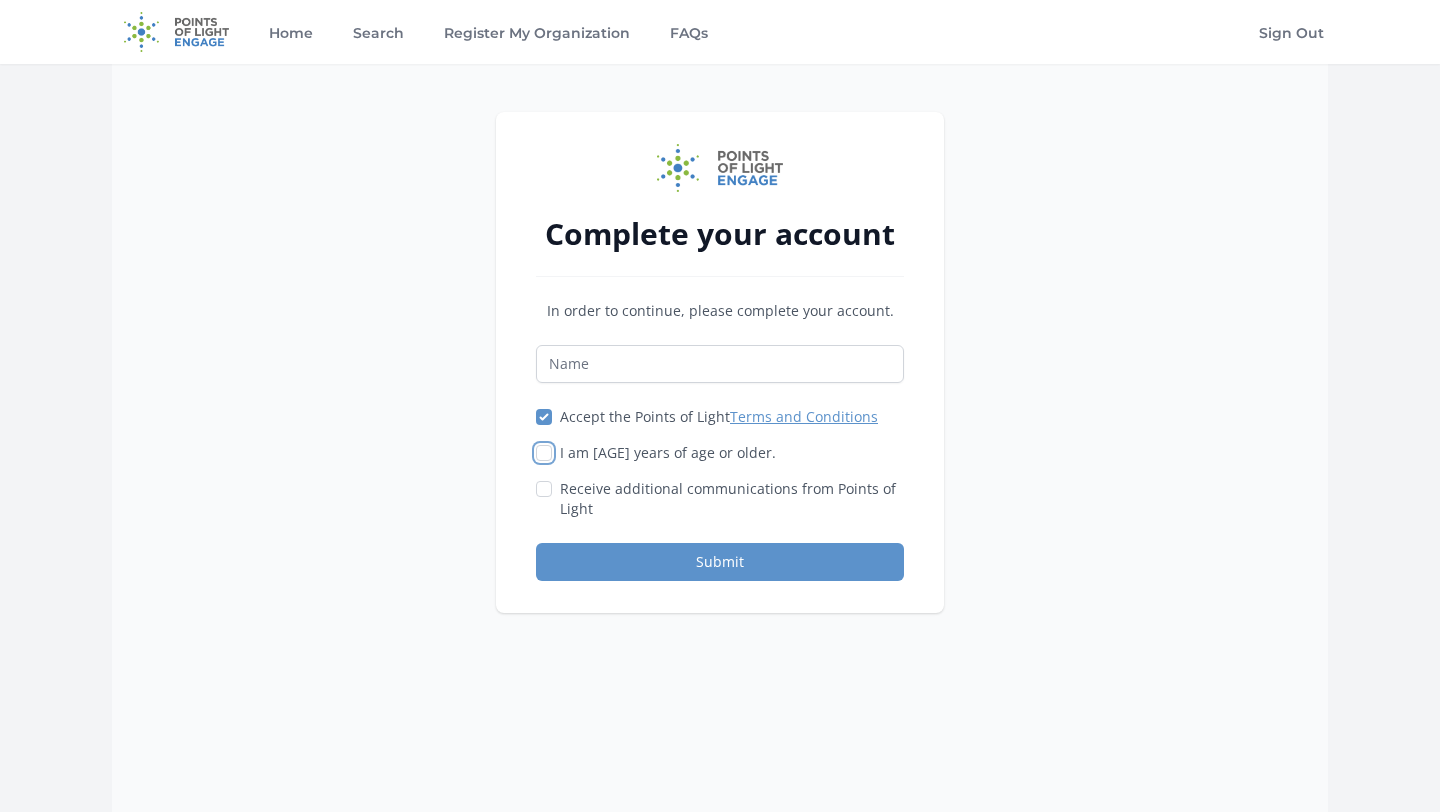 click on "I am 13 years of age or older." at bounding box center (544, 453) 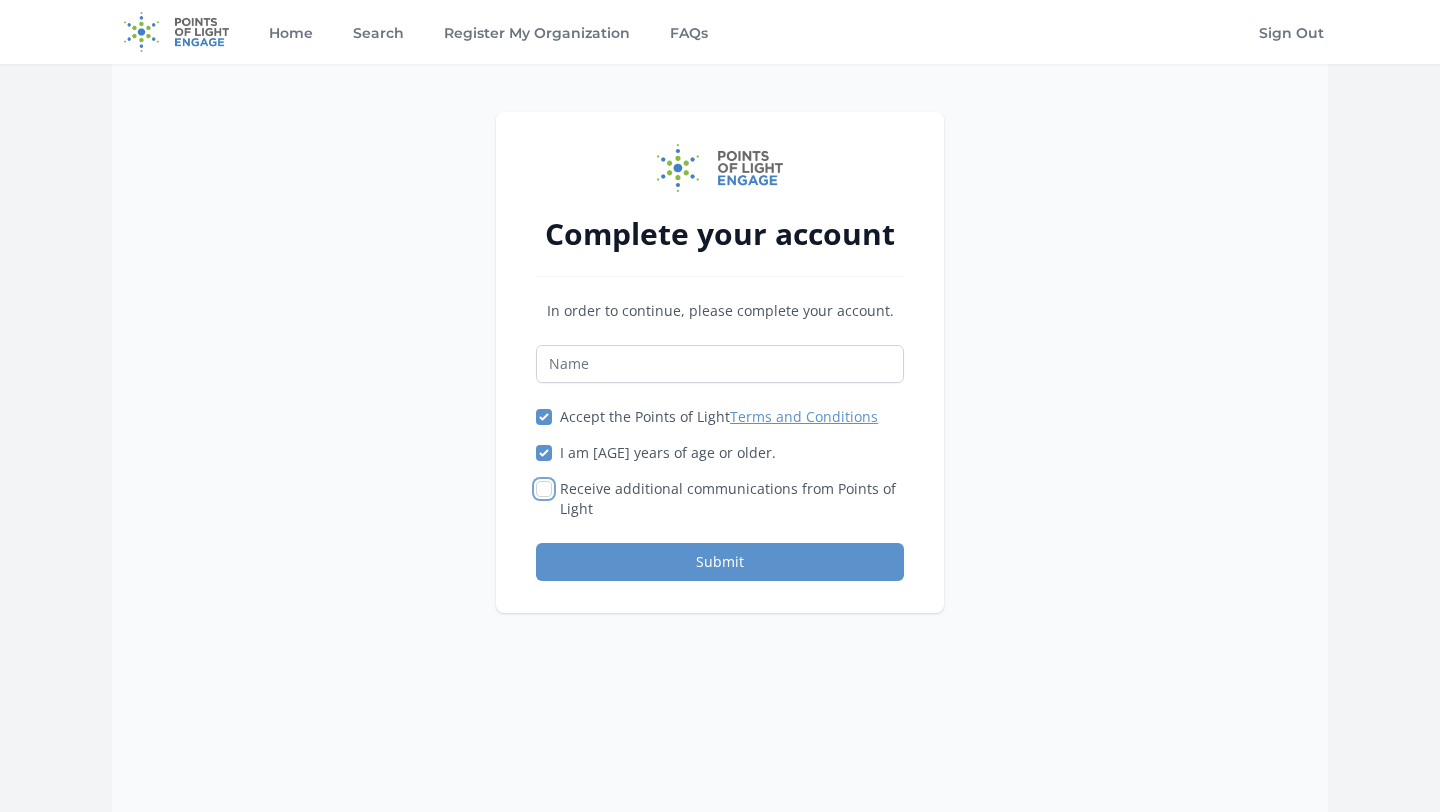 click on "Receive additional communications from Points of Light" at bounding box center [544, 489] 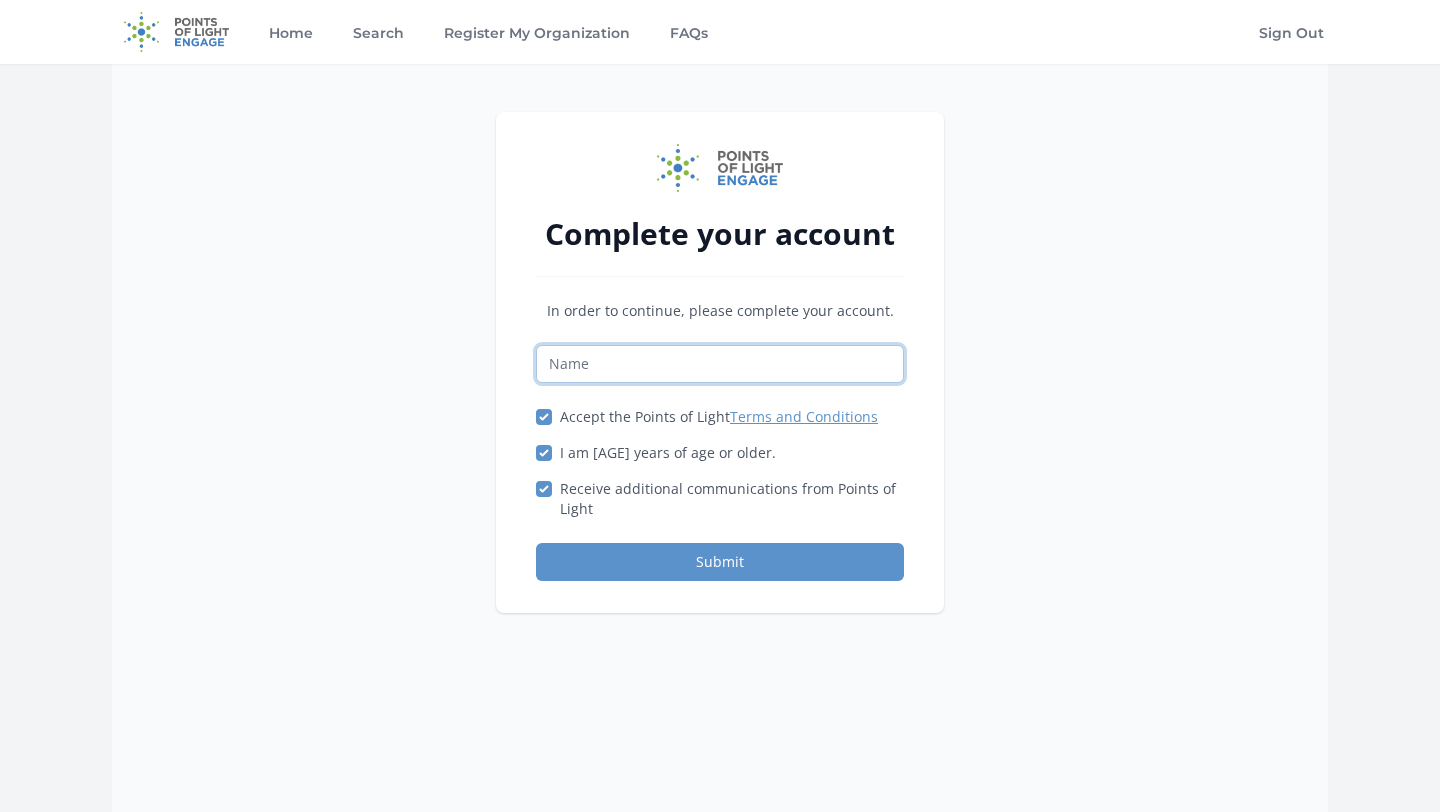 click at bounding box center (720, 364) 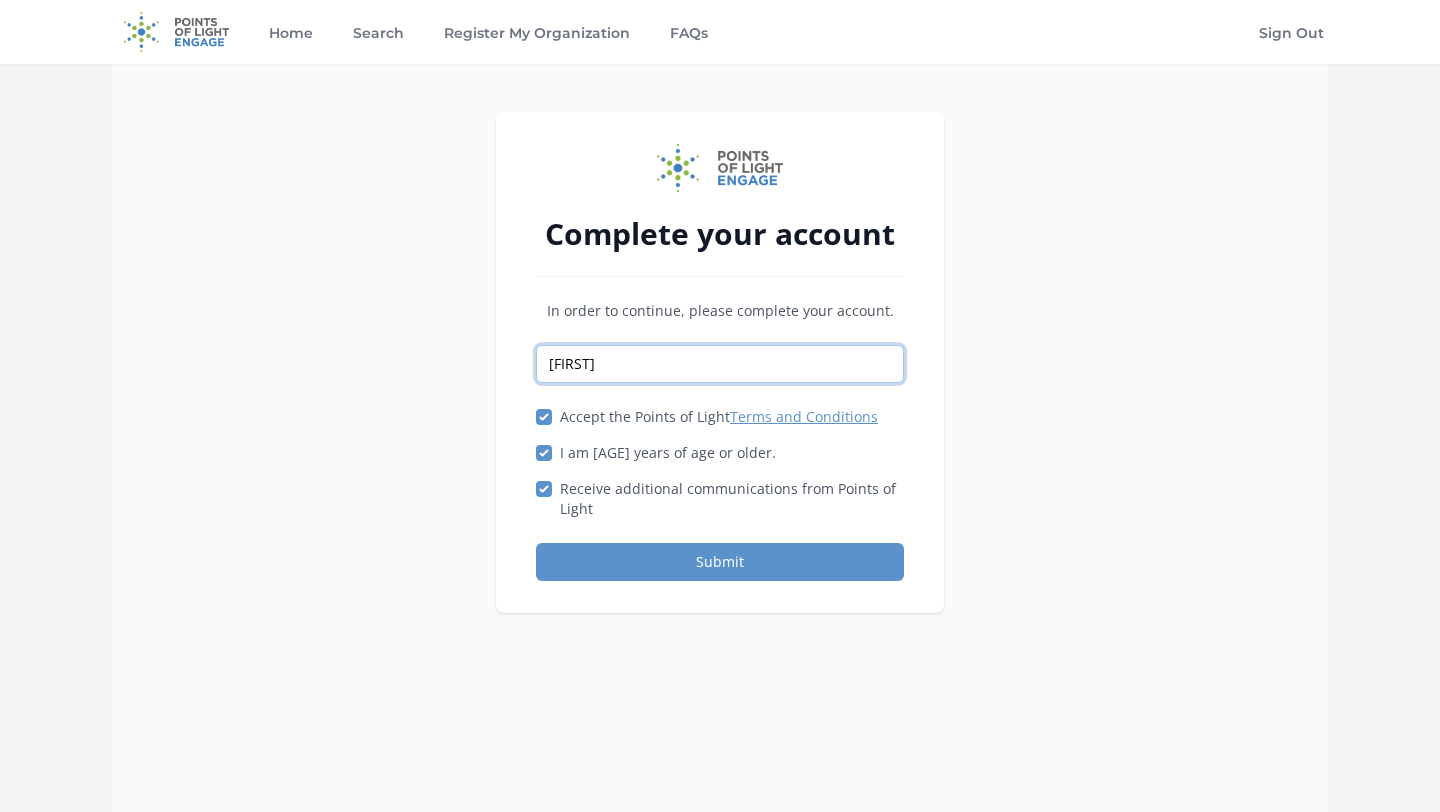 click on "Sriaditya" at bounding box center (720, 364) 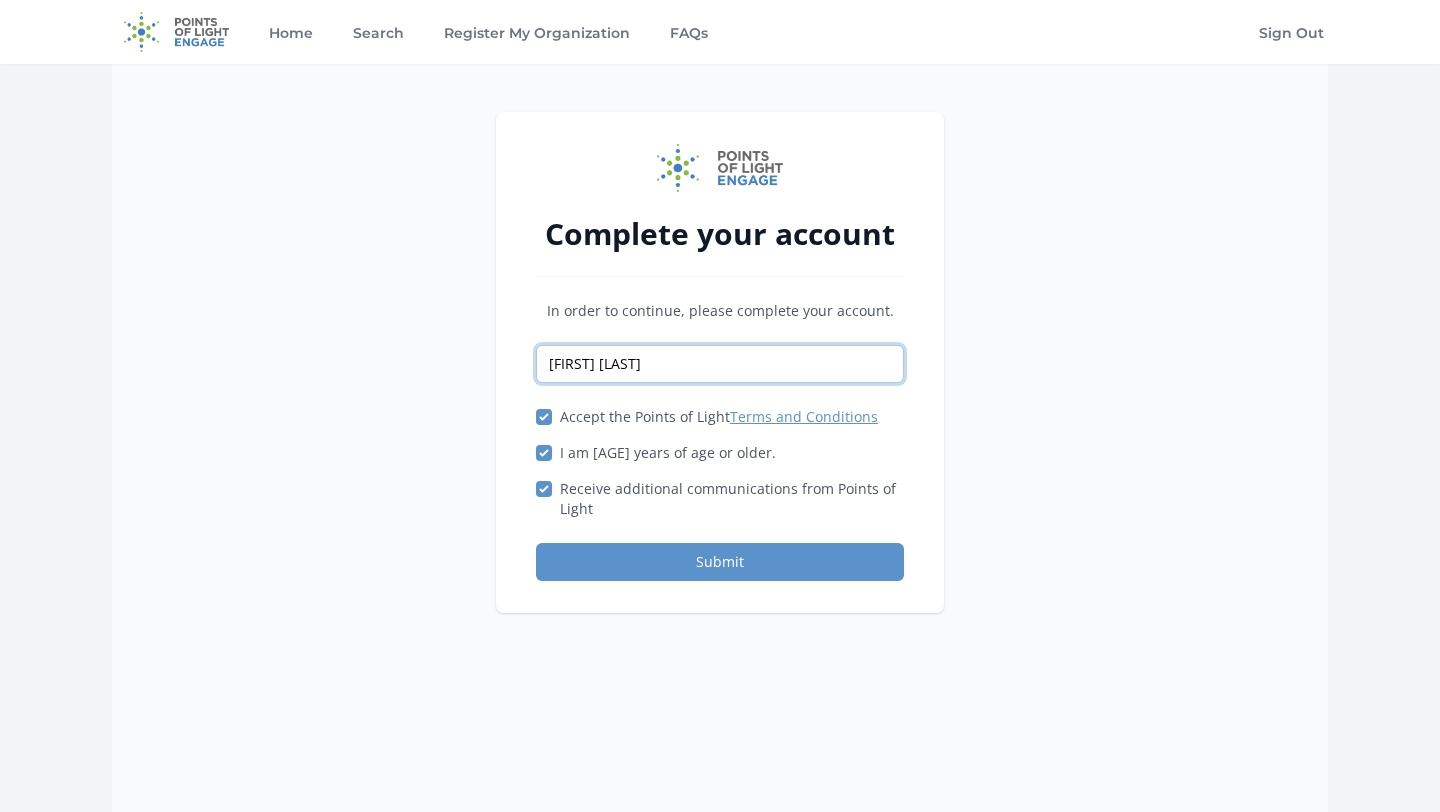 type on "Sriaditya Pendyala" 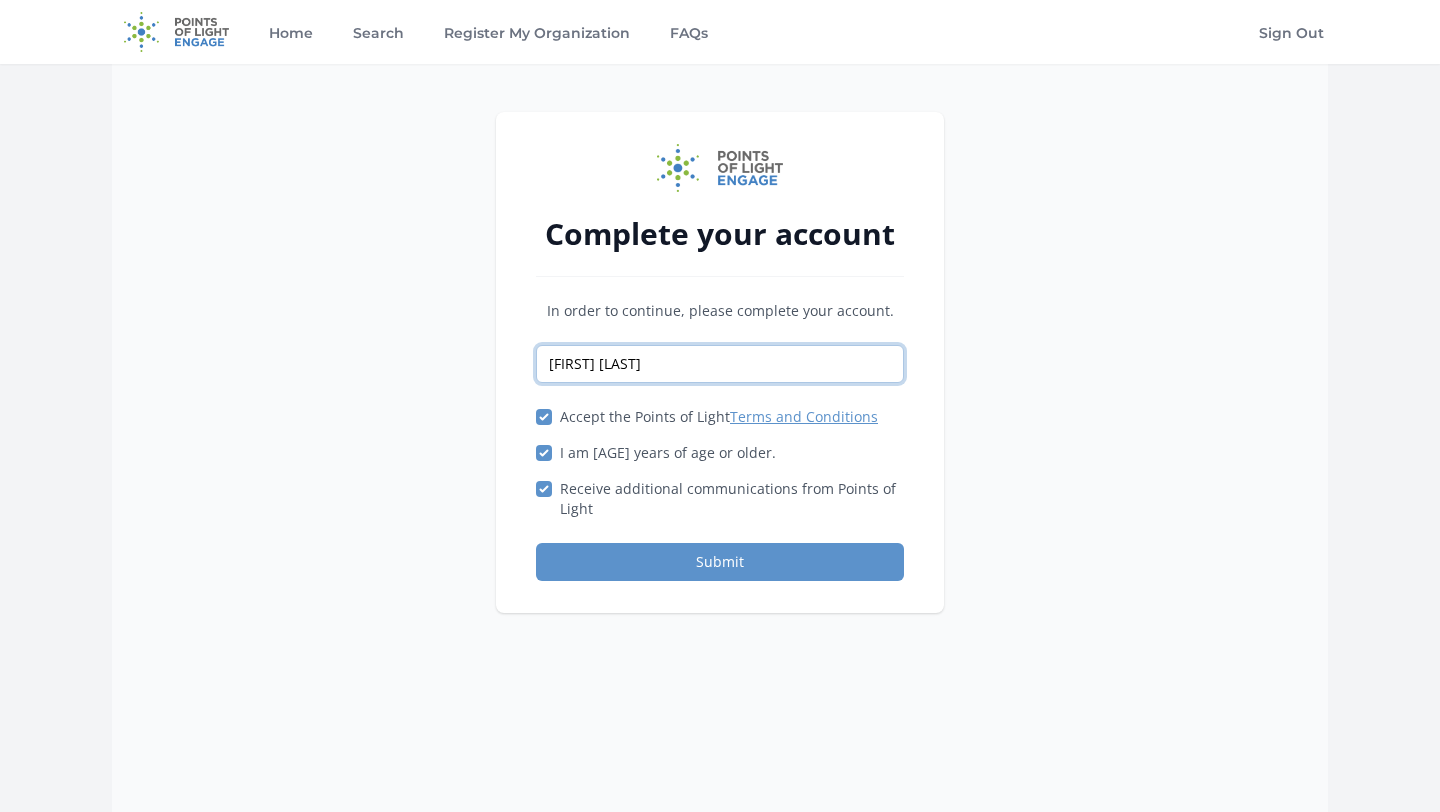 click on "Submit" at bounding box center [720, 562] 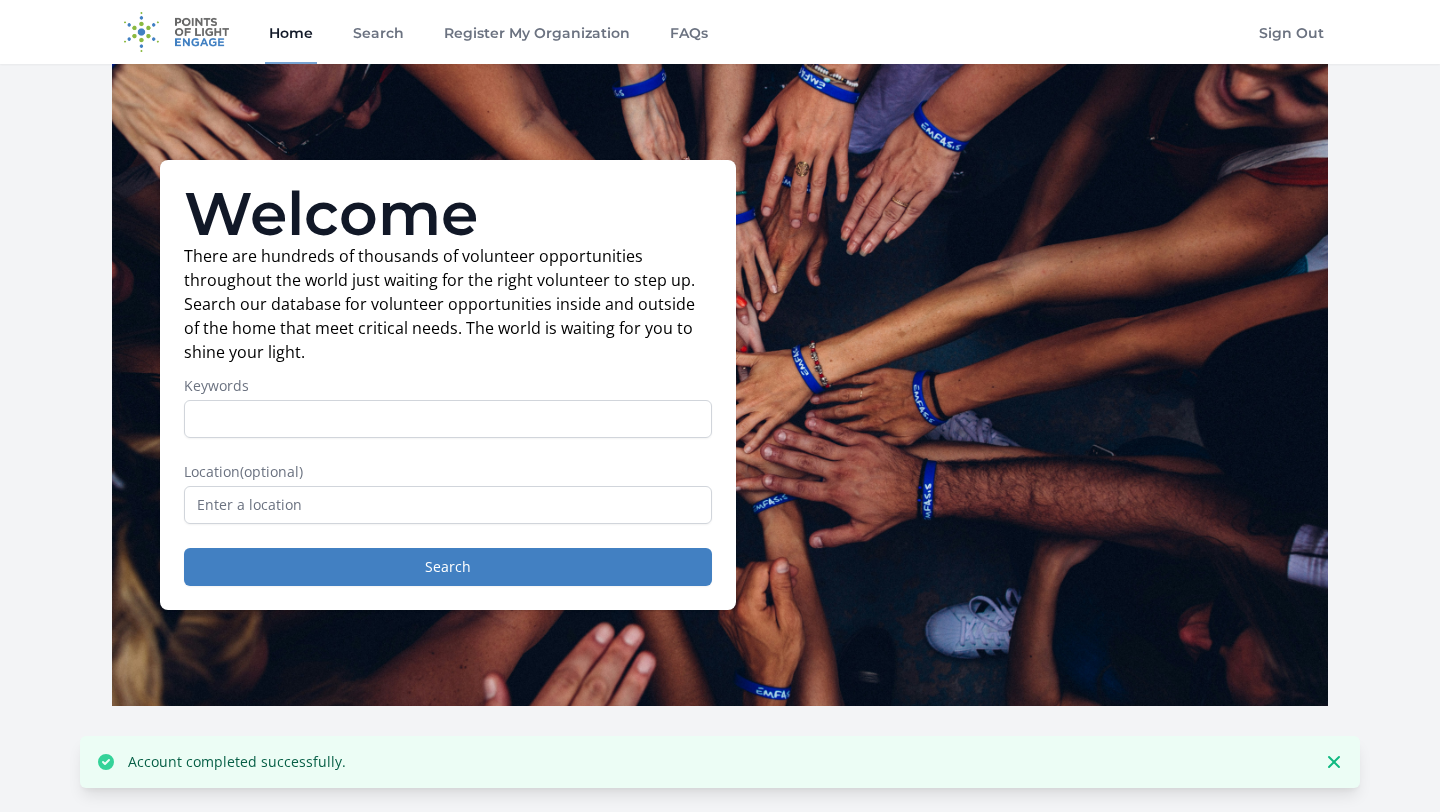 scroll, scrollTop: 0, scrollLeft: 0, axis: both 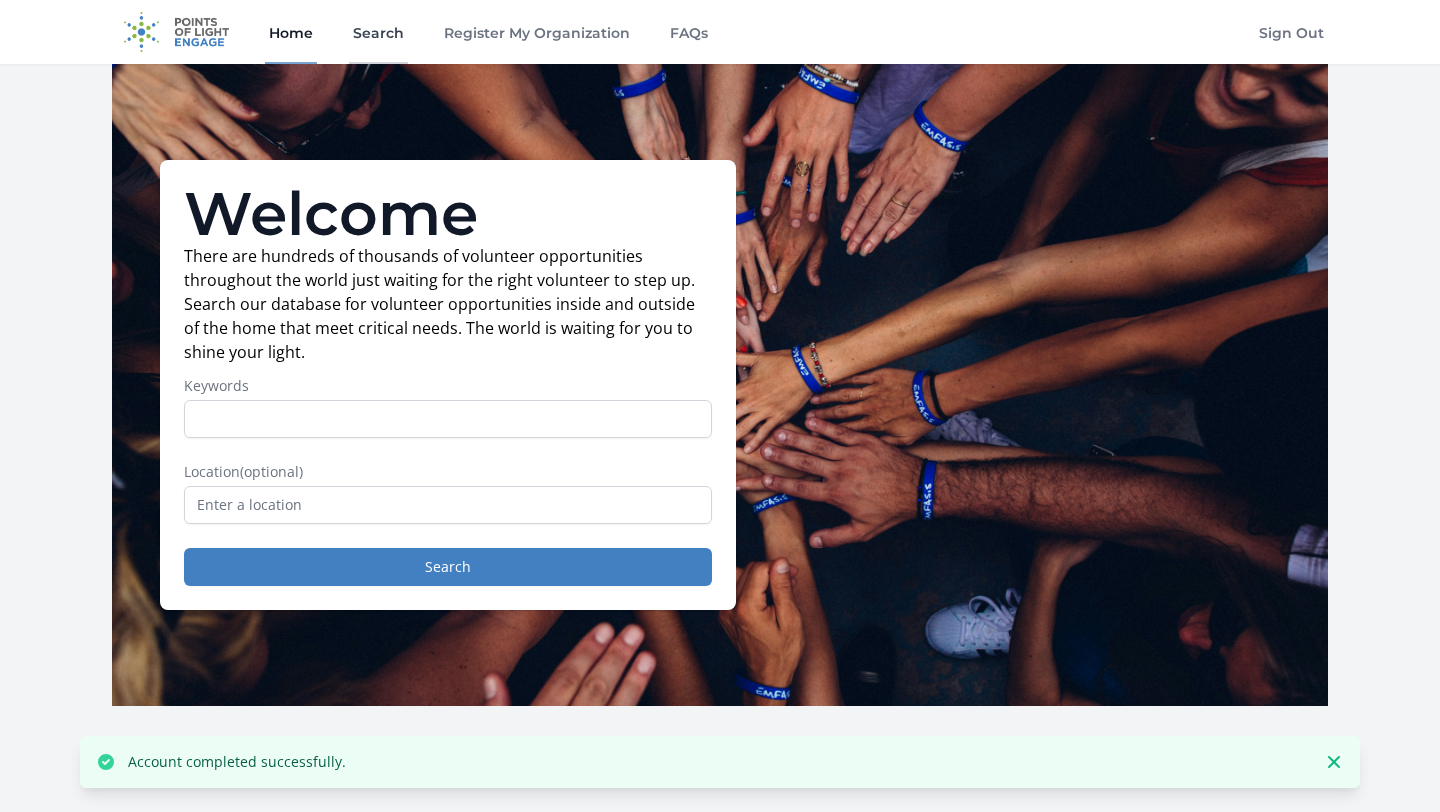 click on "Search" at bounding box center (378, 32) 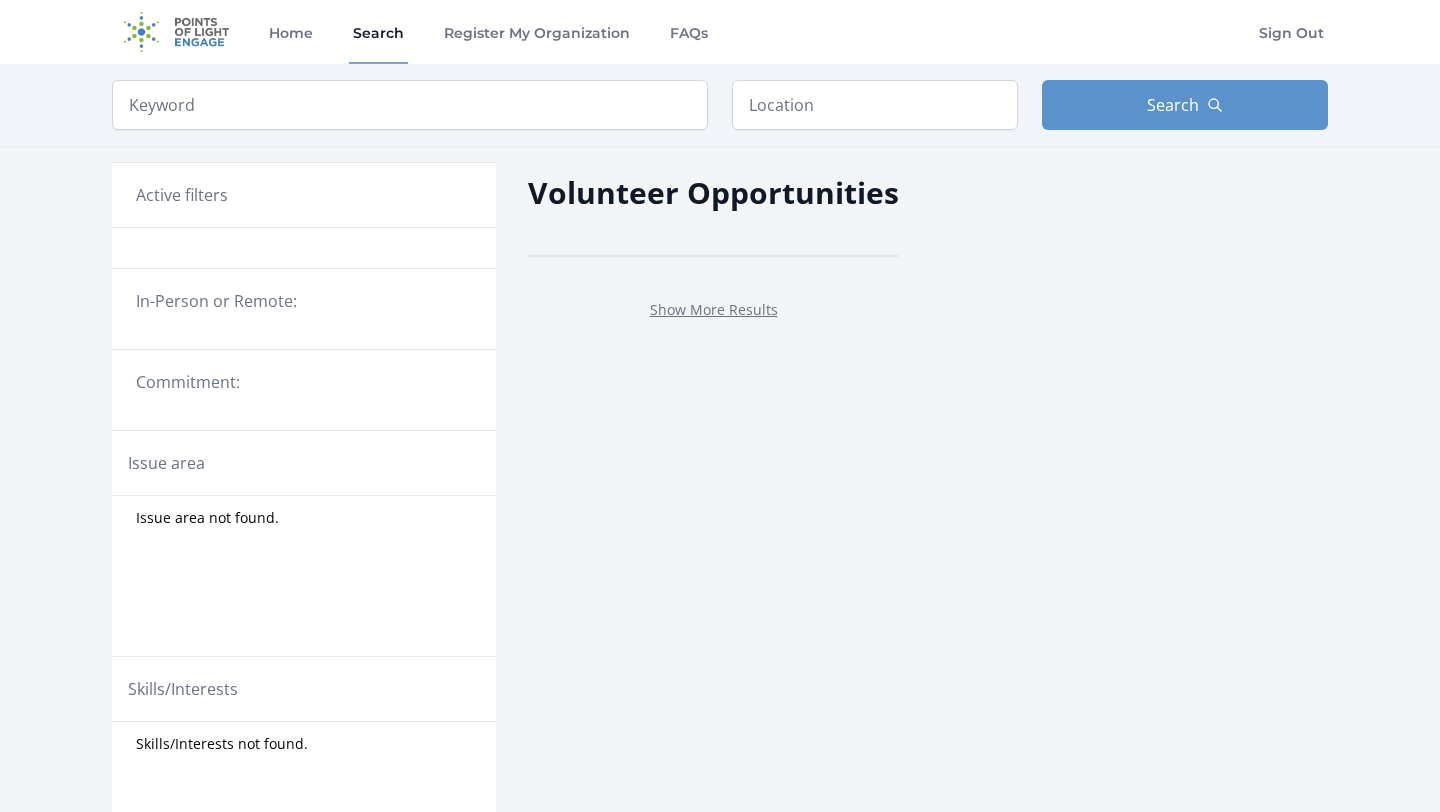 scroll, scrollTop: 0, scrollLeft: 0, axis: both 